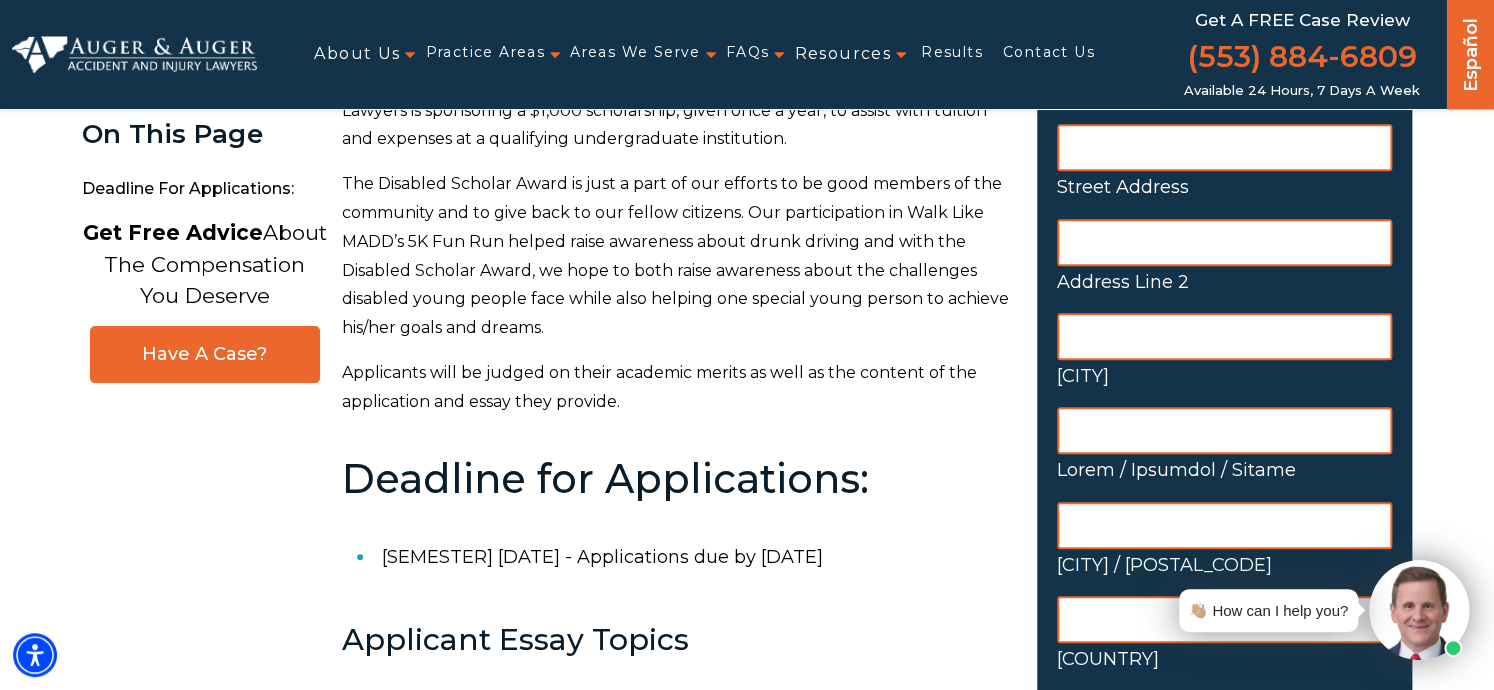 scroll, scrollTop: 479, scrollLeft: 0, axis: vertical 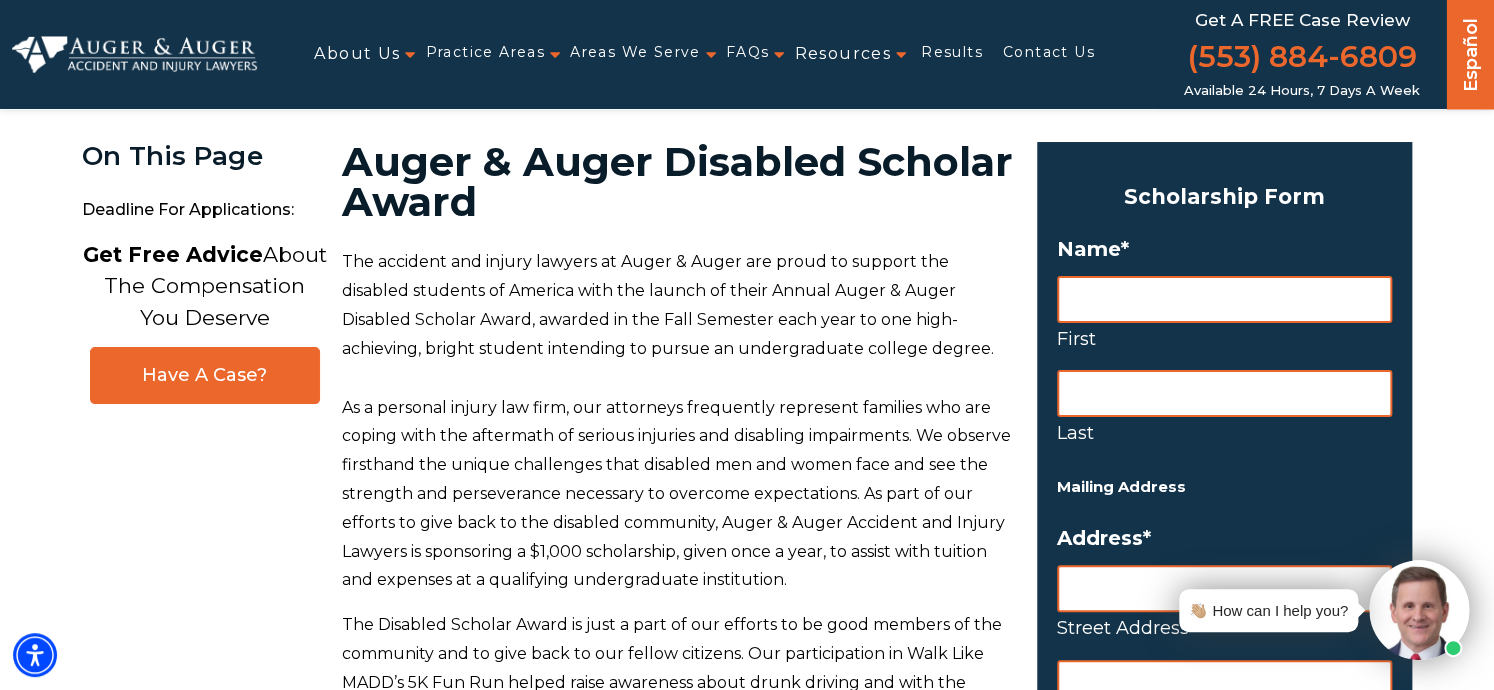click on "First" at bounding box center (1224, 299) 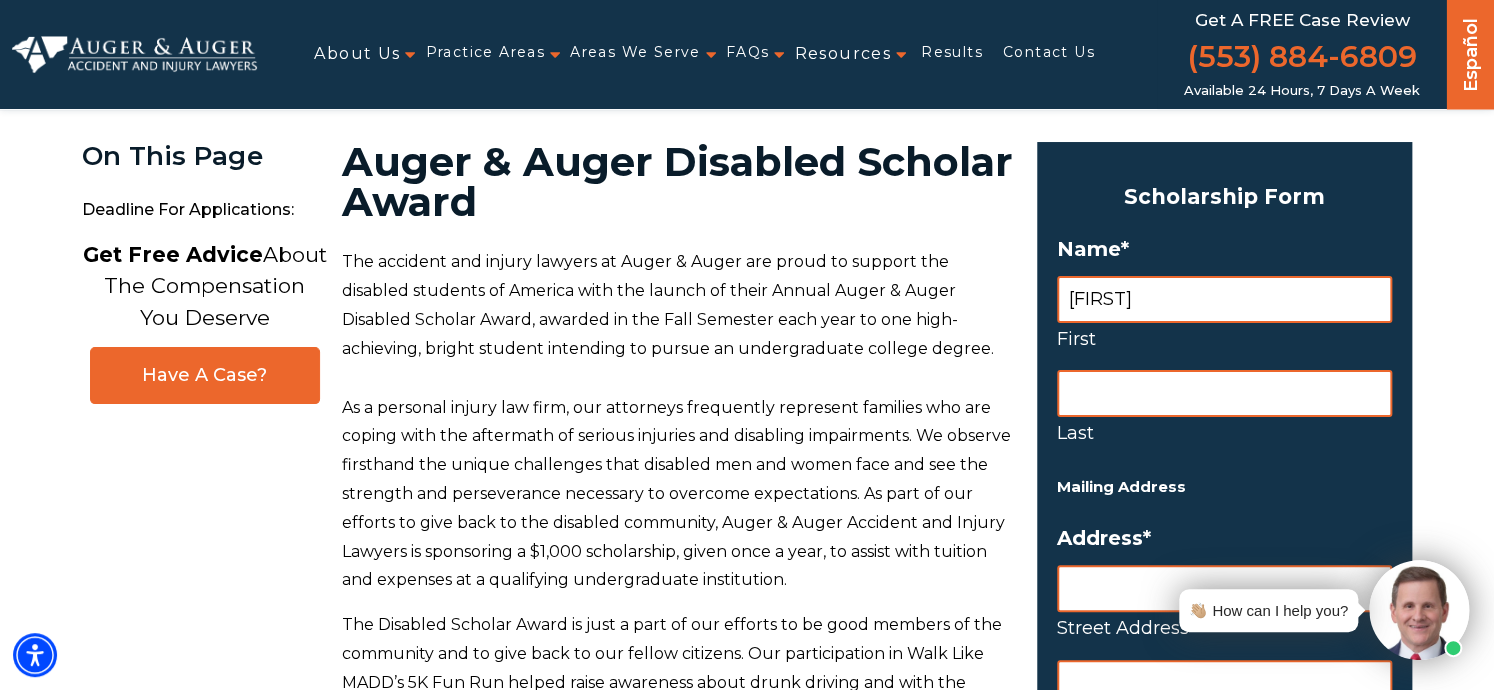 click on "[FIRST]" at bounding box center [1224, 299] 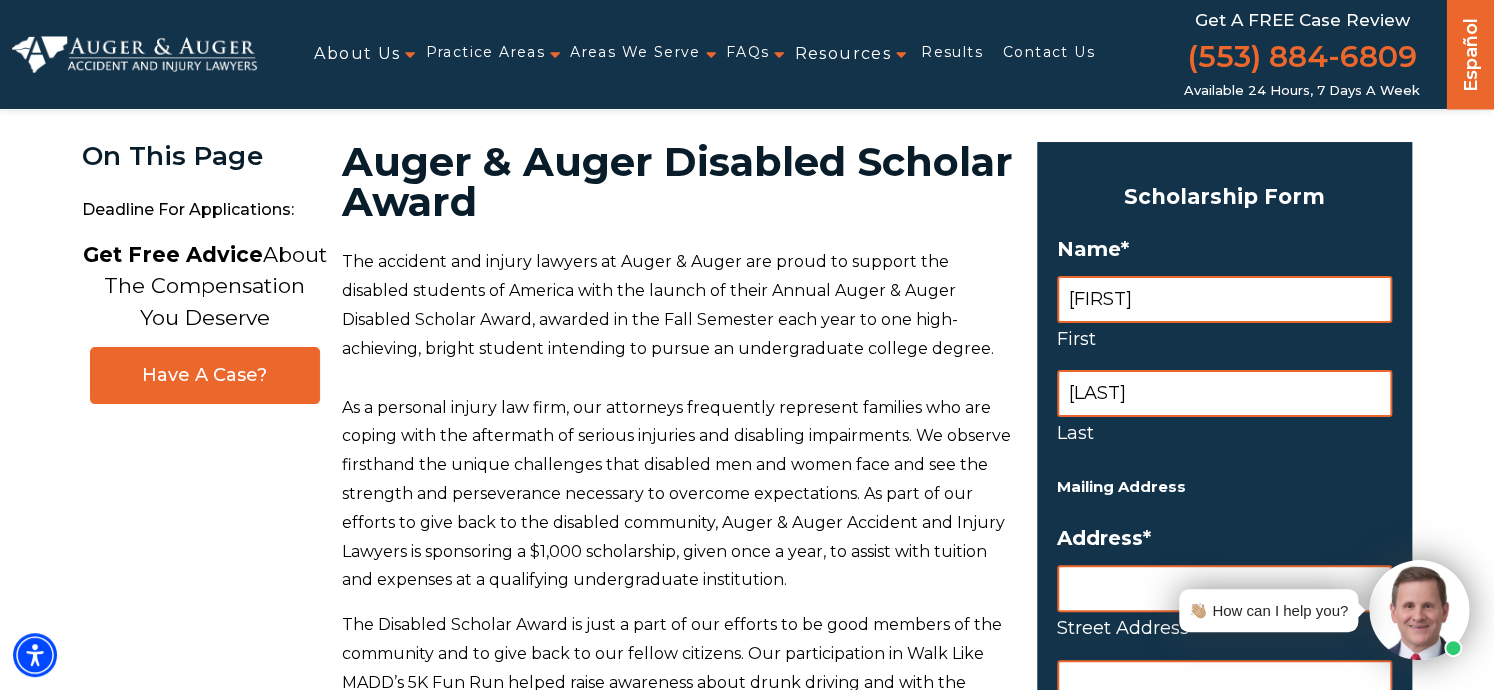 type on "[LAST]" 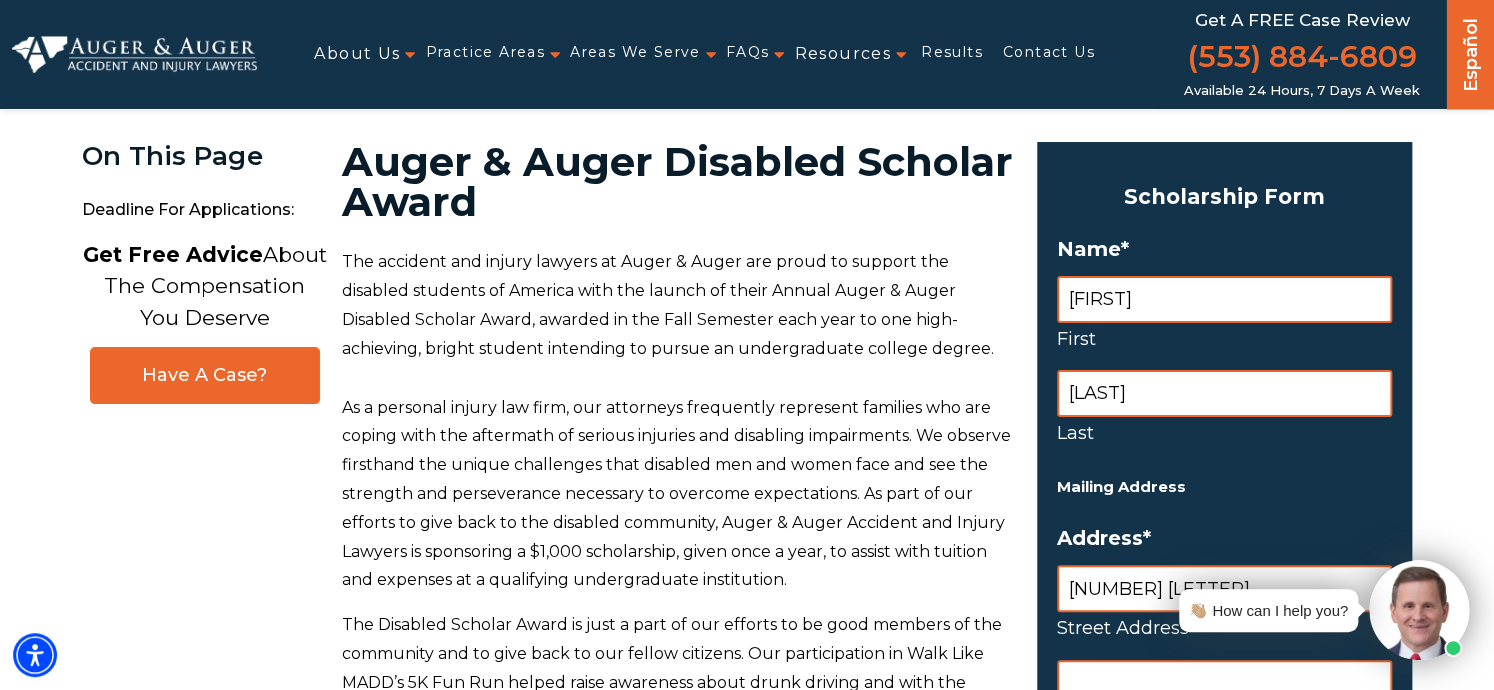 type on "[NUMBER] [STREET]" 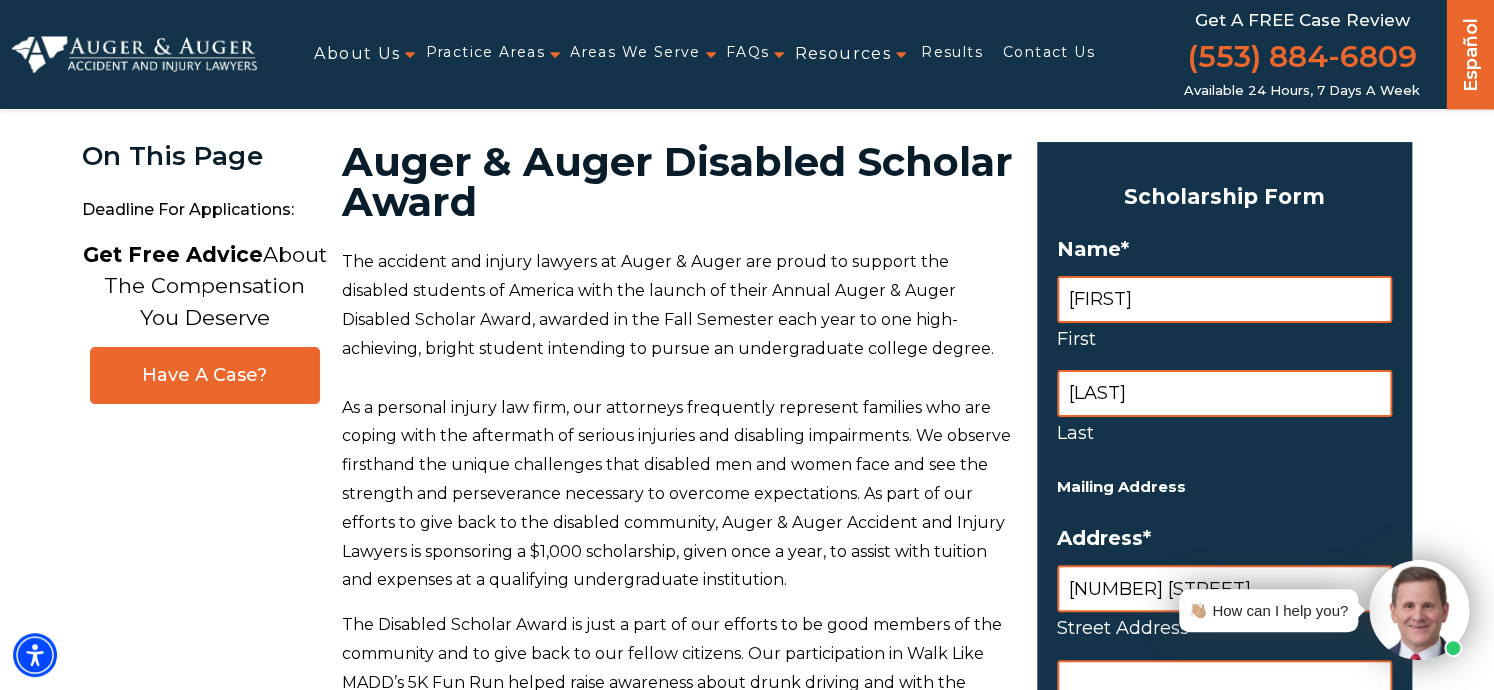 type on "[CITY]" 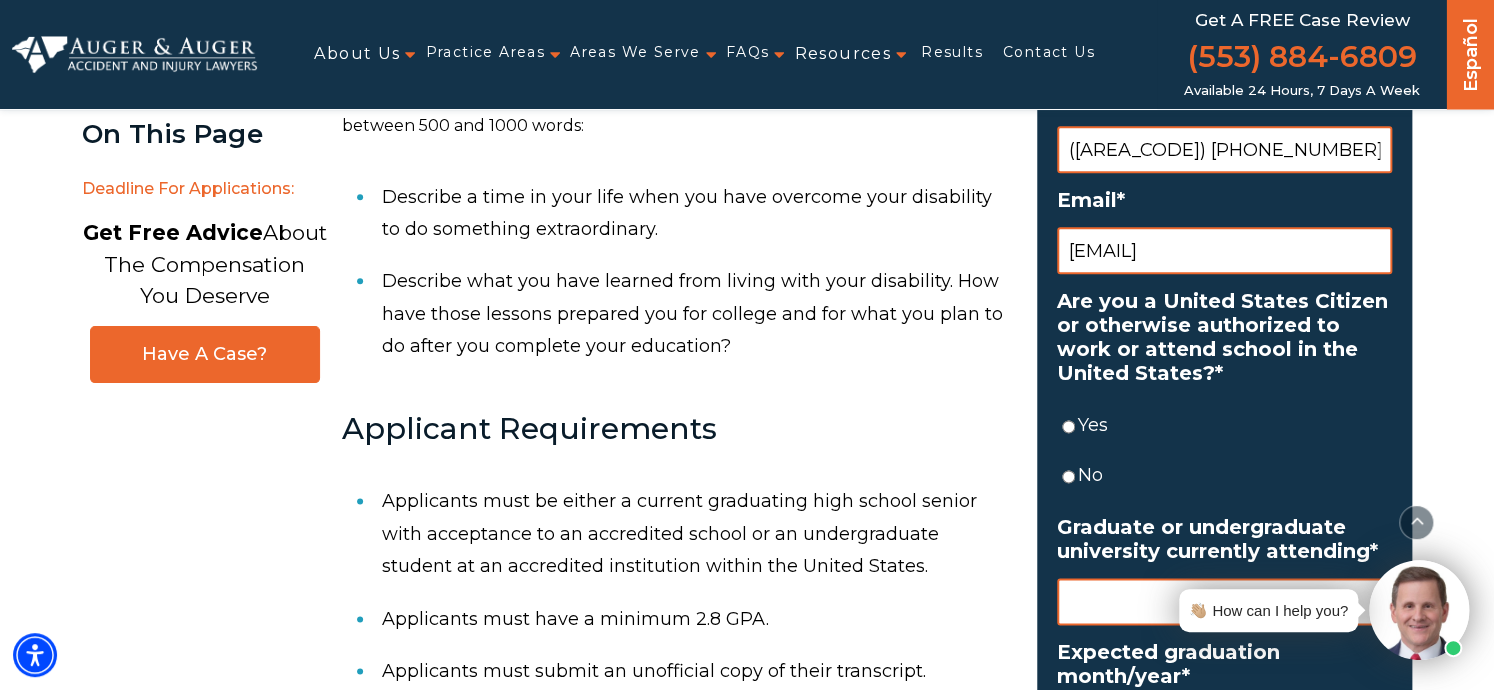 scroll, scrollTop: 1084, scrollLeft: 0, axis: vertical 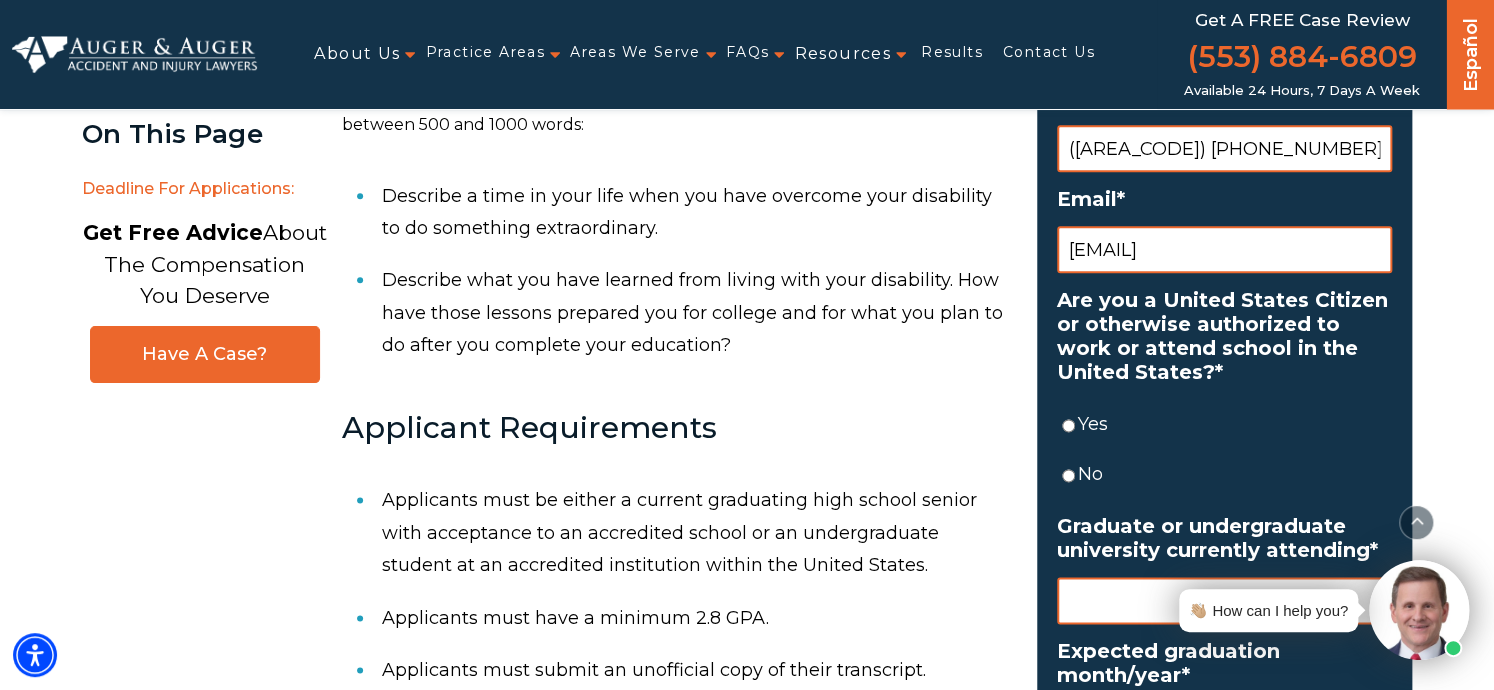 click on "Yes" at bounding box center [1068, 425] 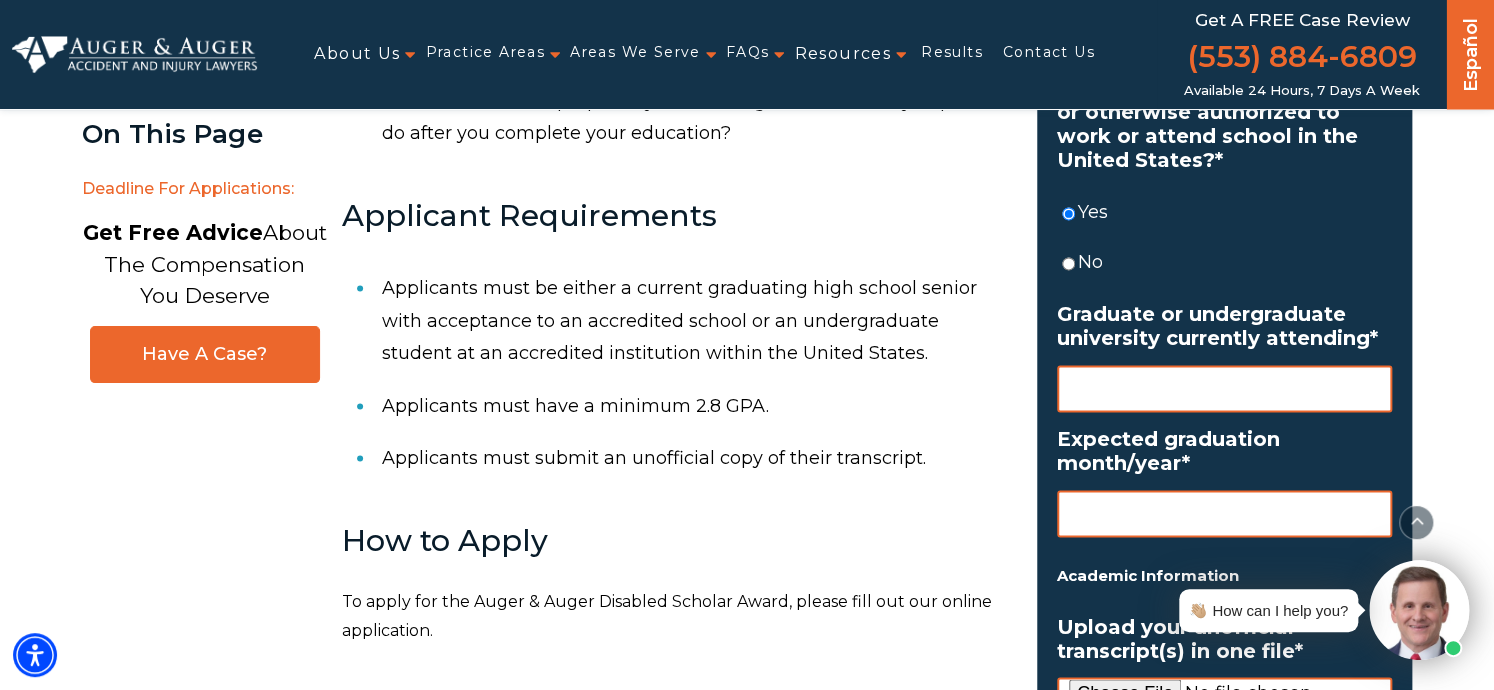scroll, scrollTop: 1300, scrollLeft: 0, axis: vertical 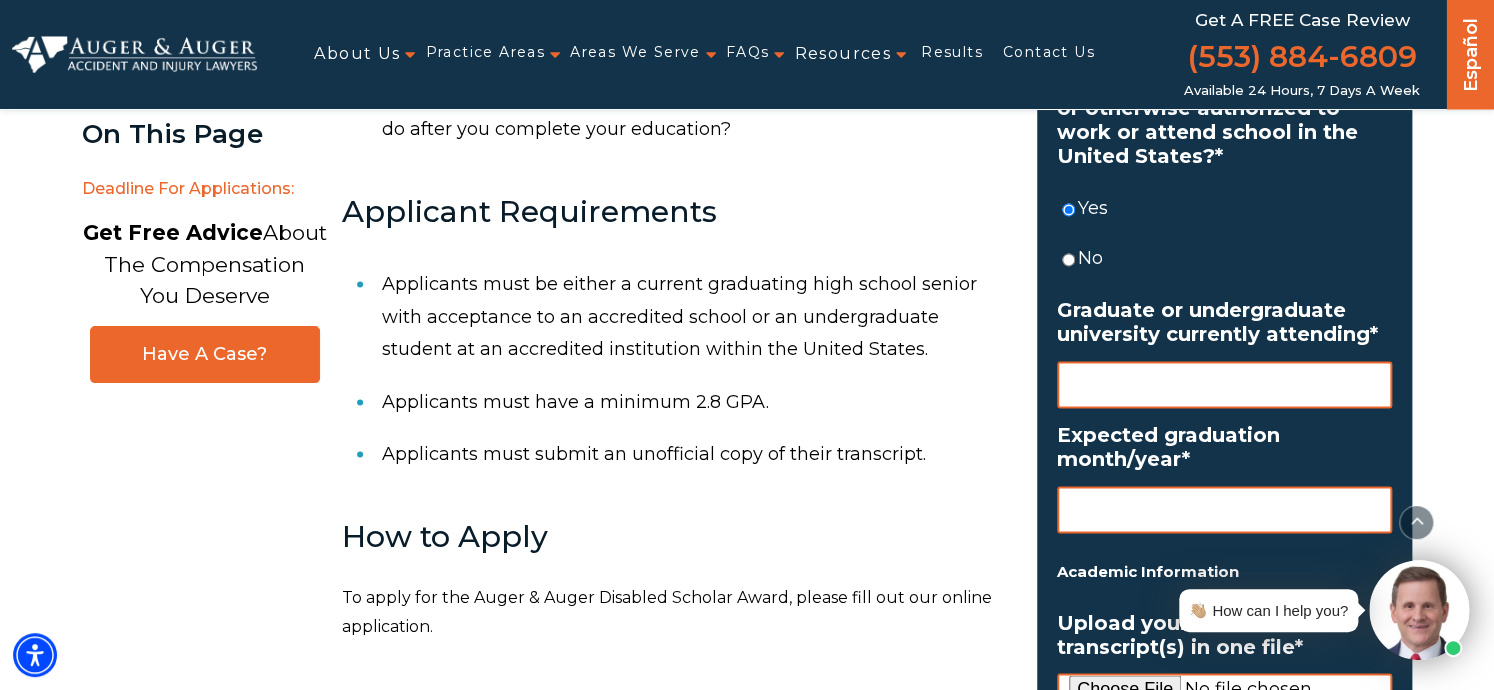 click on "Loremips do sitametconsec adipiscing elitseddo eiusmodte *" at bounding box center (1224, 384) 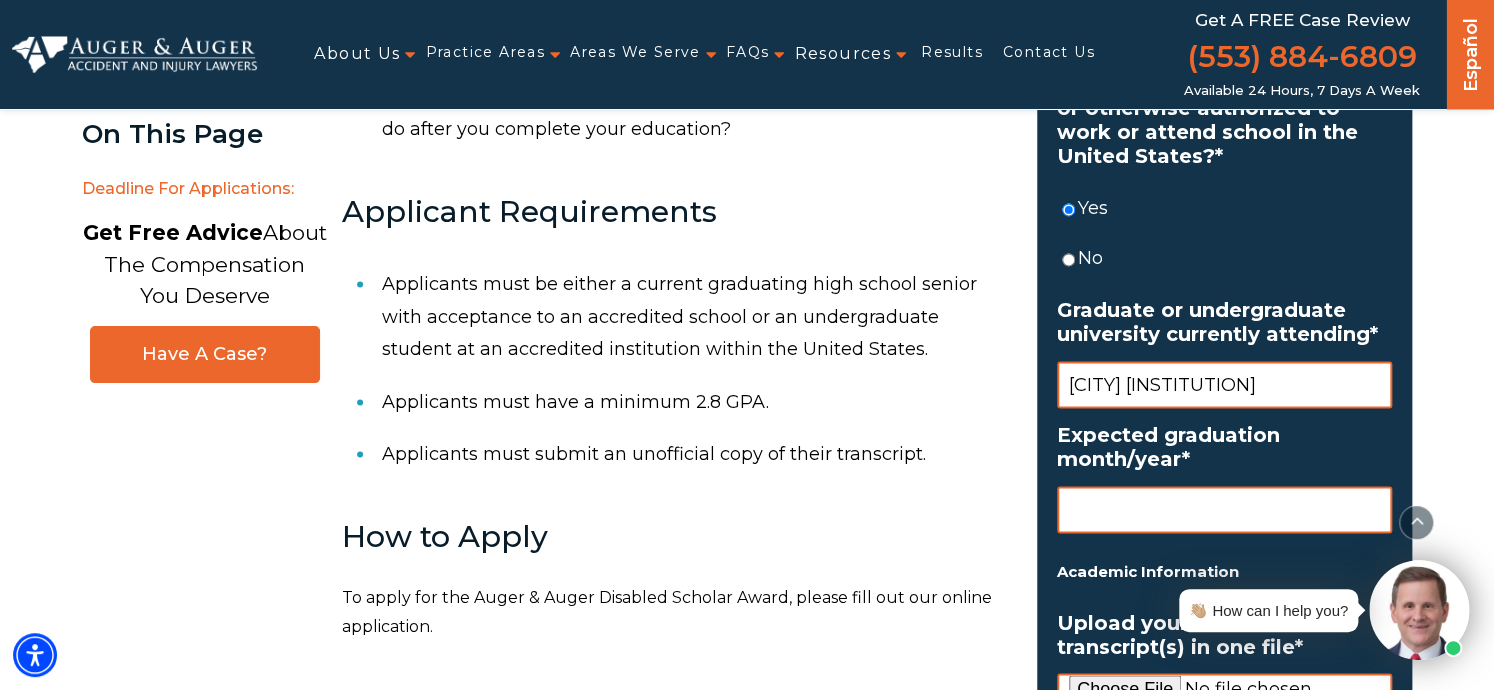 type on "[CITY] [INSTITUTION]" 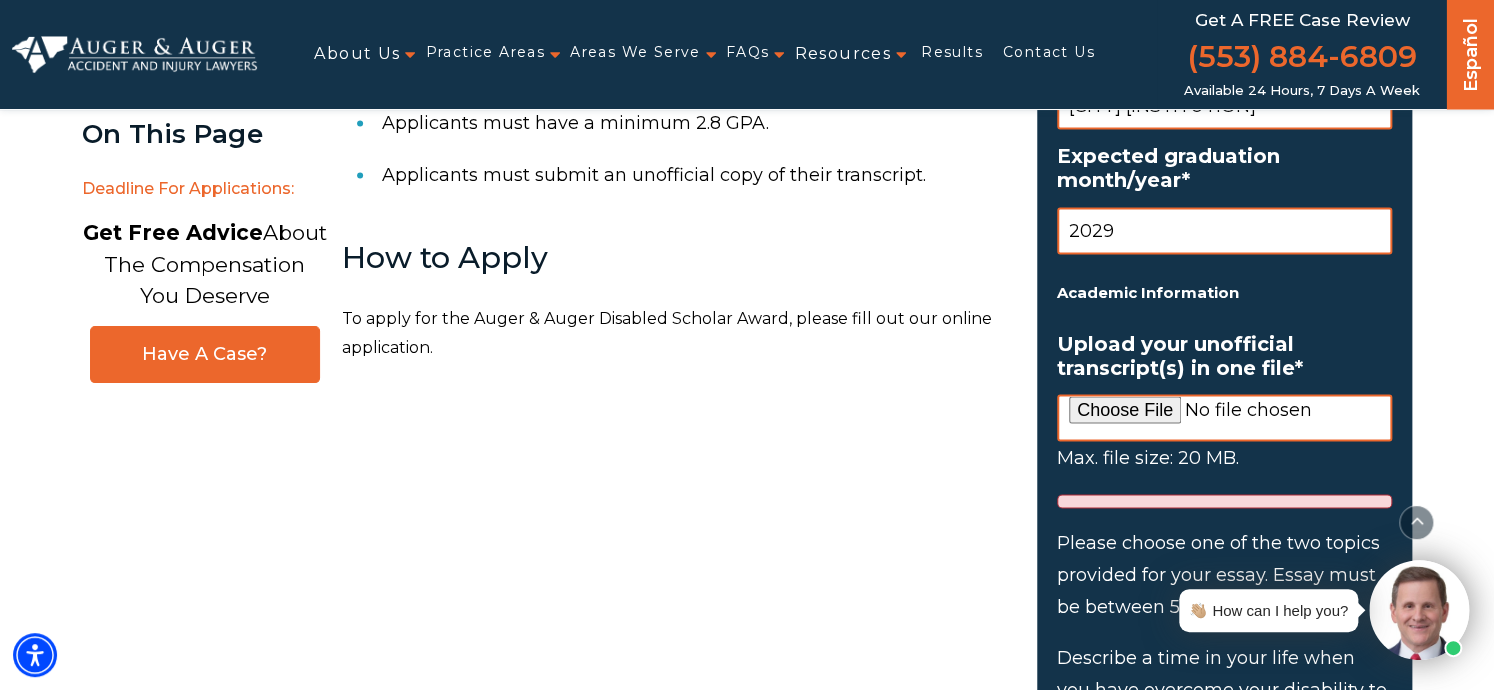 scroll, scrollTop: 1580, scrollLeft: 0, axis: vertical 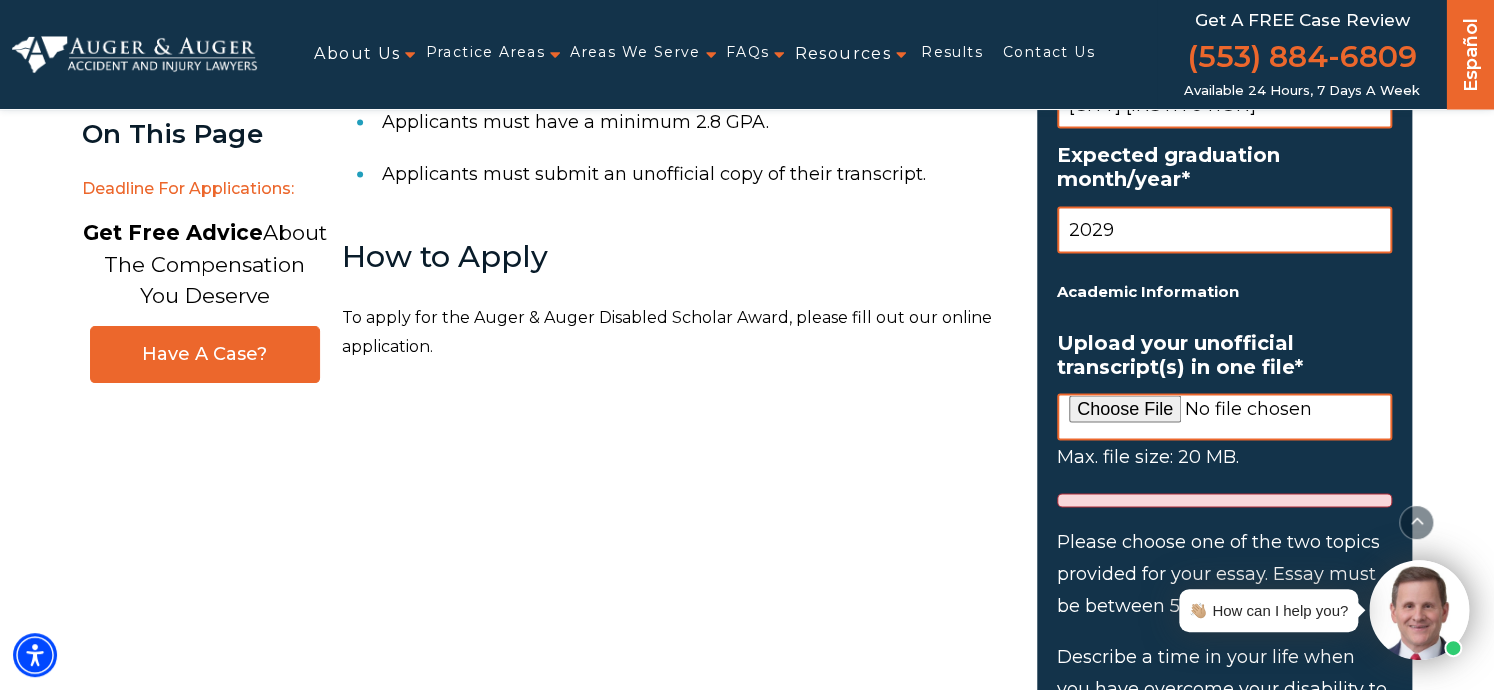 type on "2029" 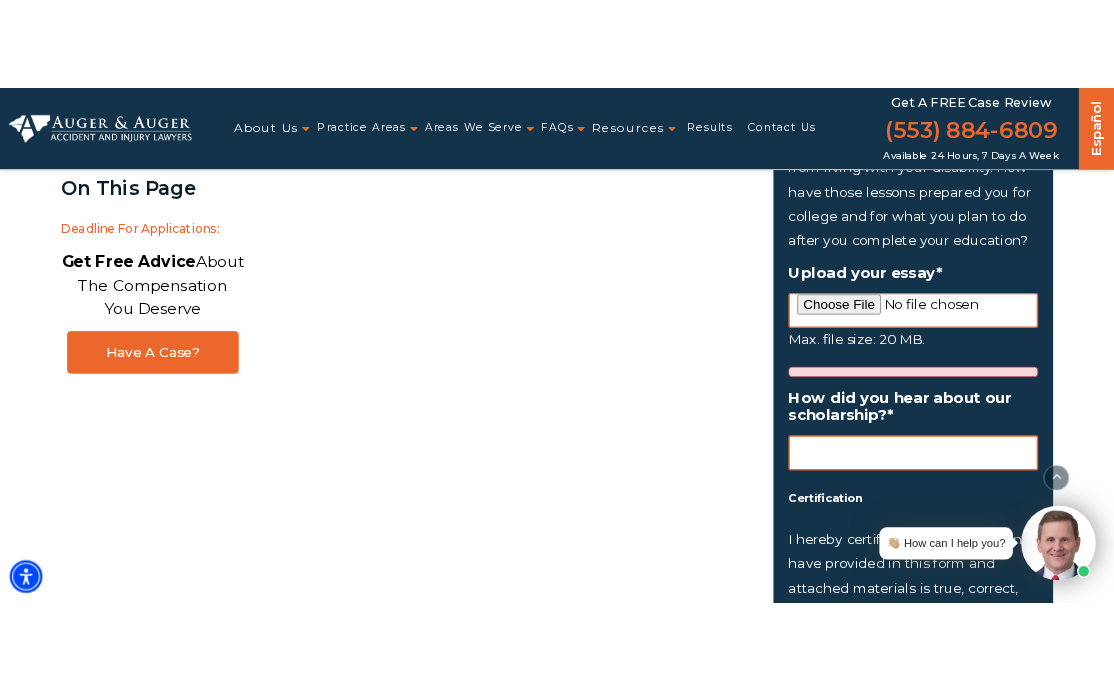 scroll, scrollTop: 2227, scrollLeft: 0, axis: vertical 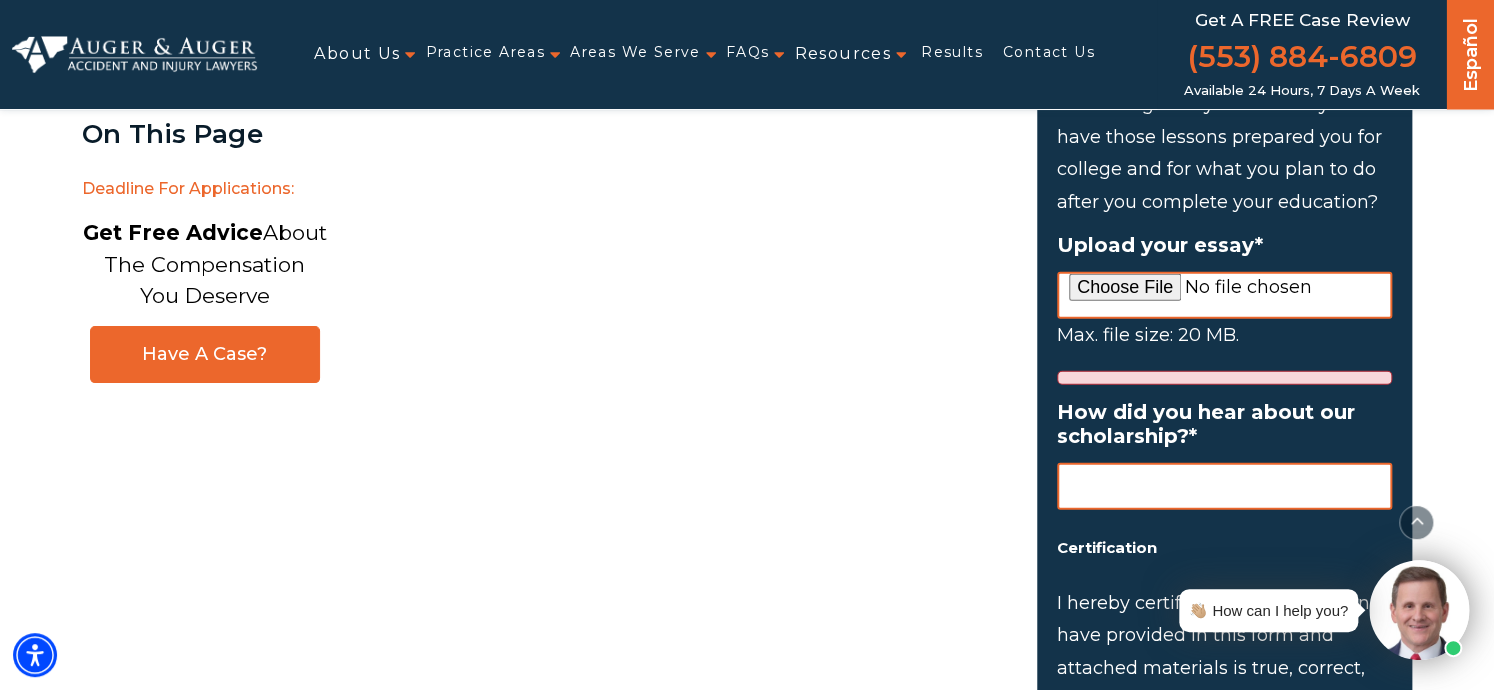 click on "How did you hear about our scholarship? *" at bounding box center [1224, 486] 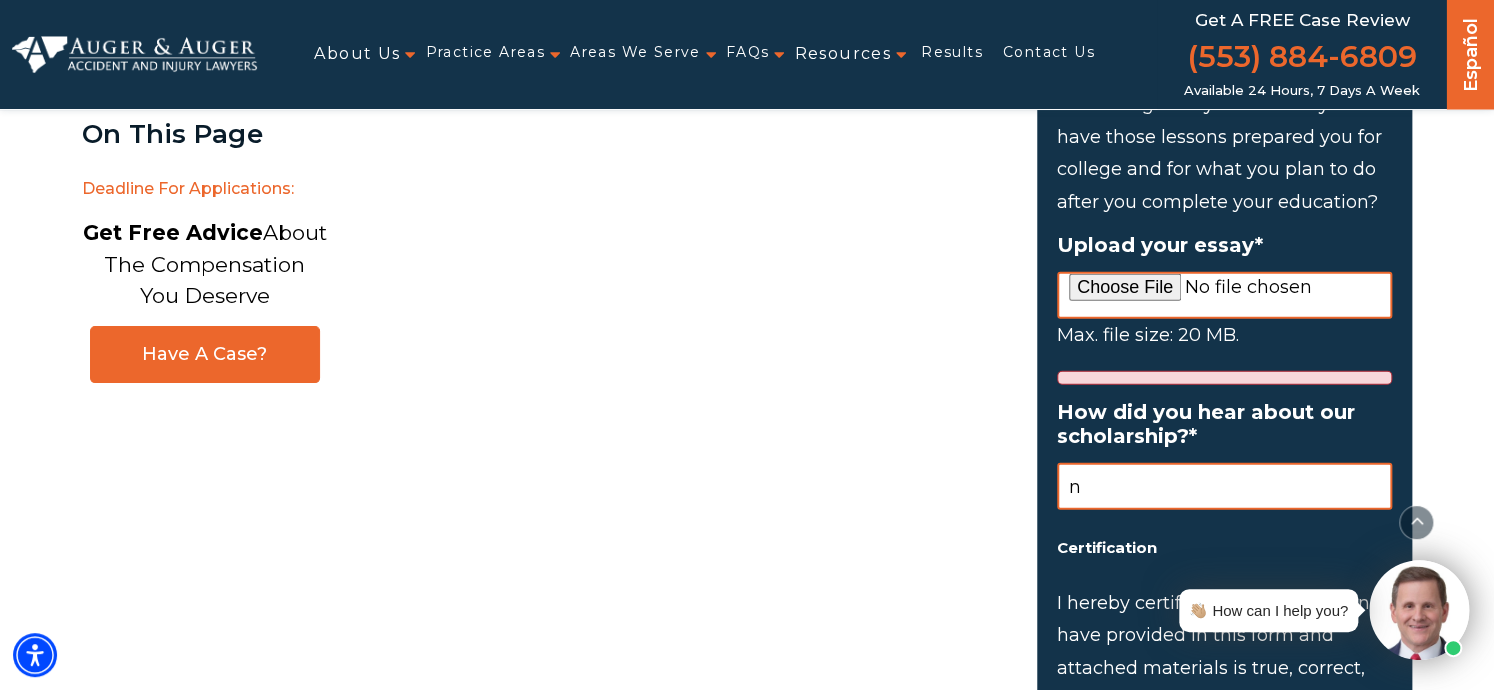 click on "n" at bounding box center (1224, 486) 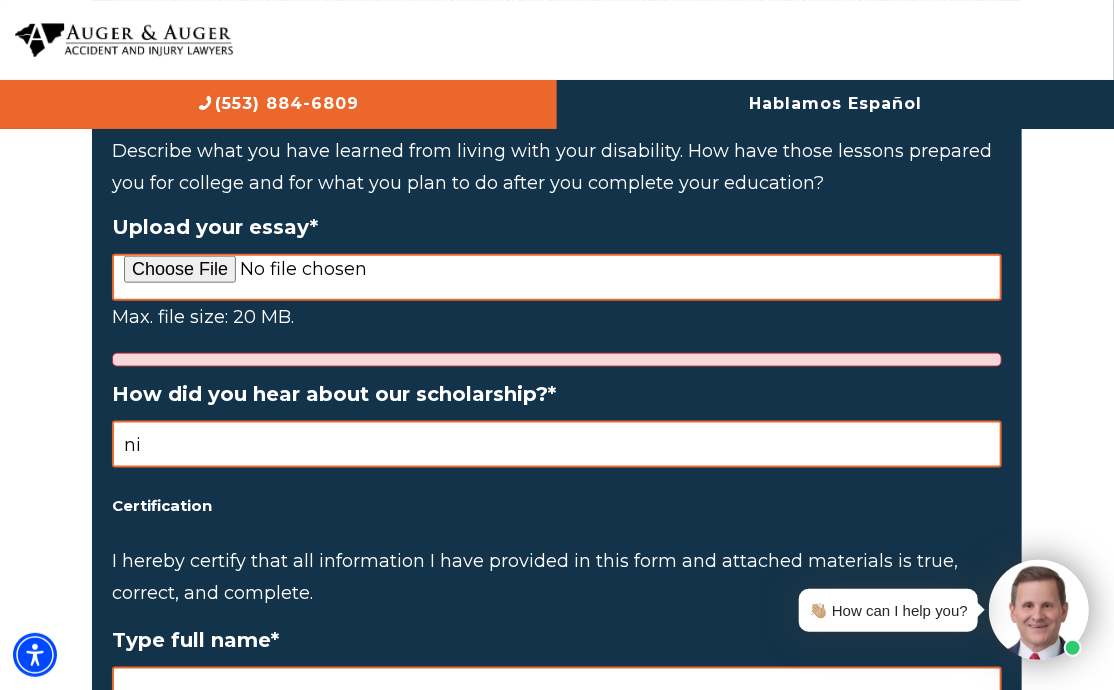 scroll, scrollTop: 3498, scrollLeft: 0, axis: vertical 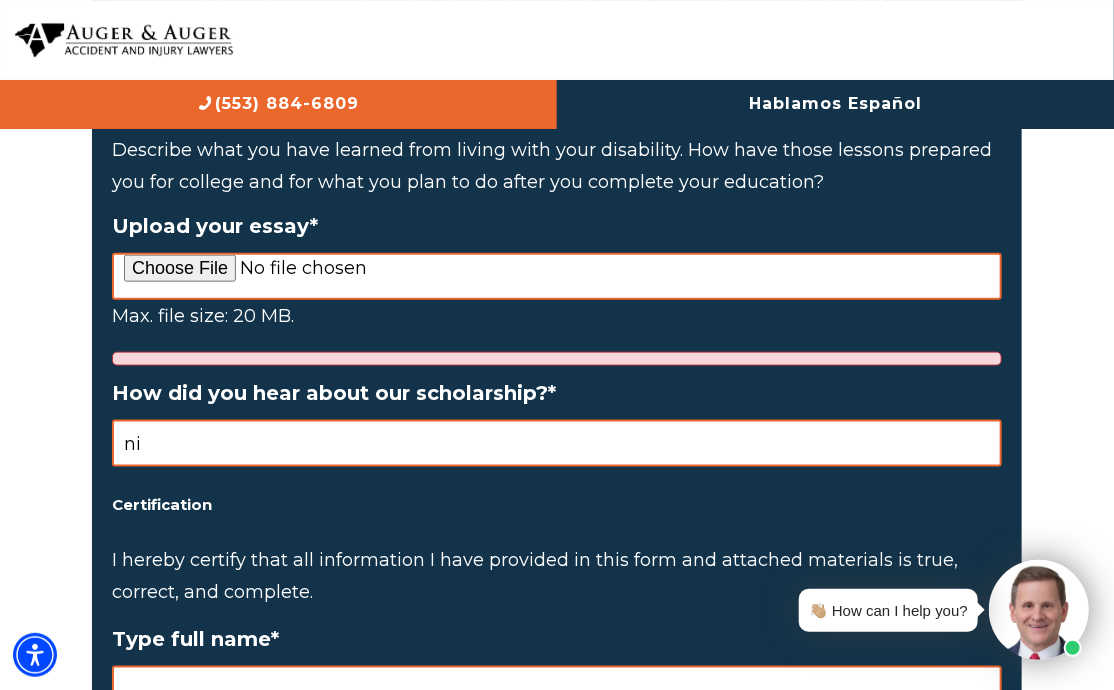click on "ni" at bounding box center (557, 443) 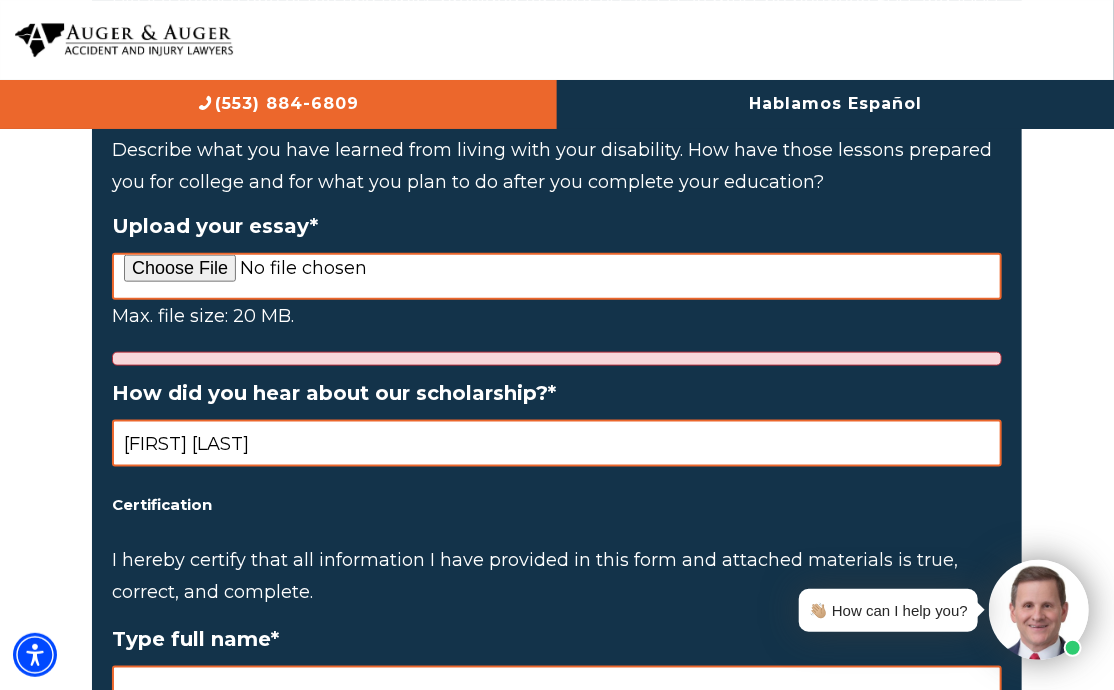 type on "[FIRST] [LAST]" 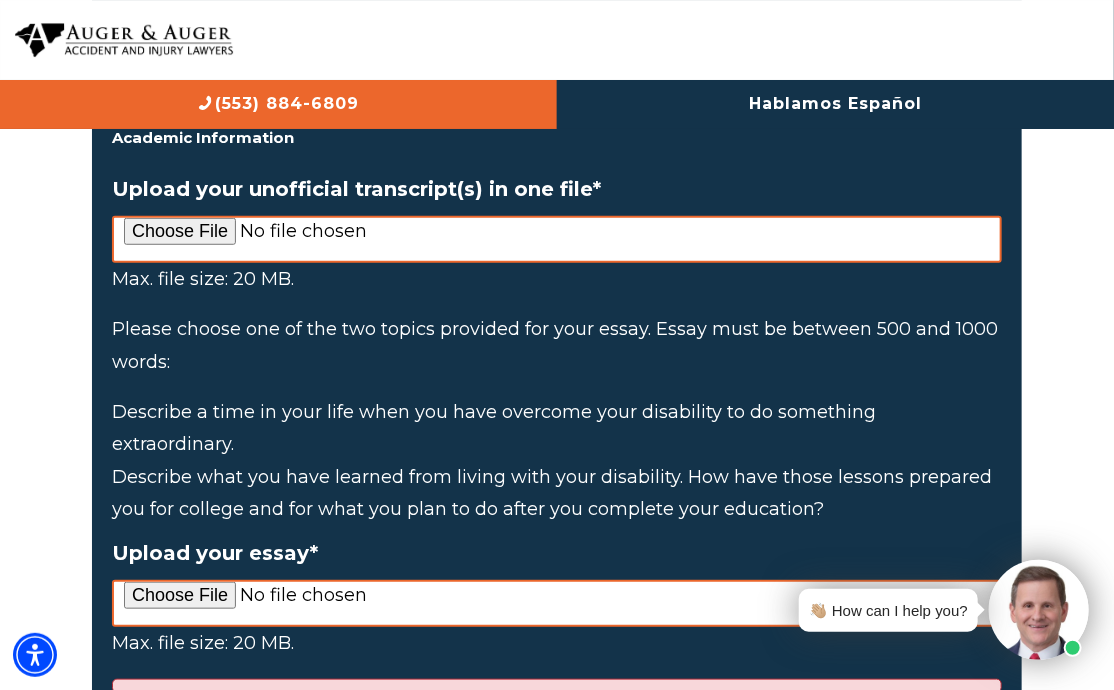 scroll, scrollTop: 3036, scrollLeft: 0, axis: vertical 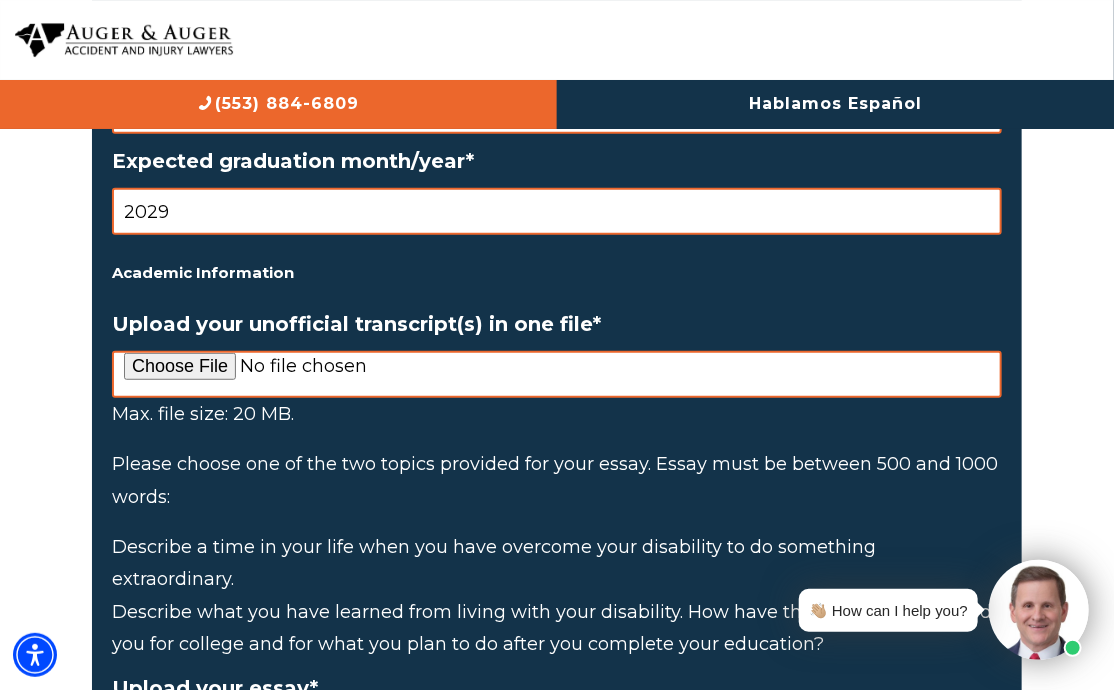 type on "[FIRST] [LAST]" 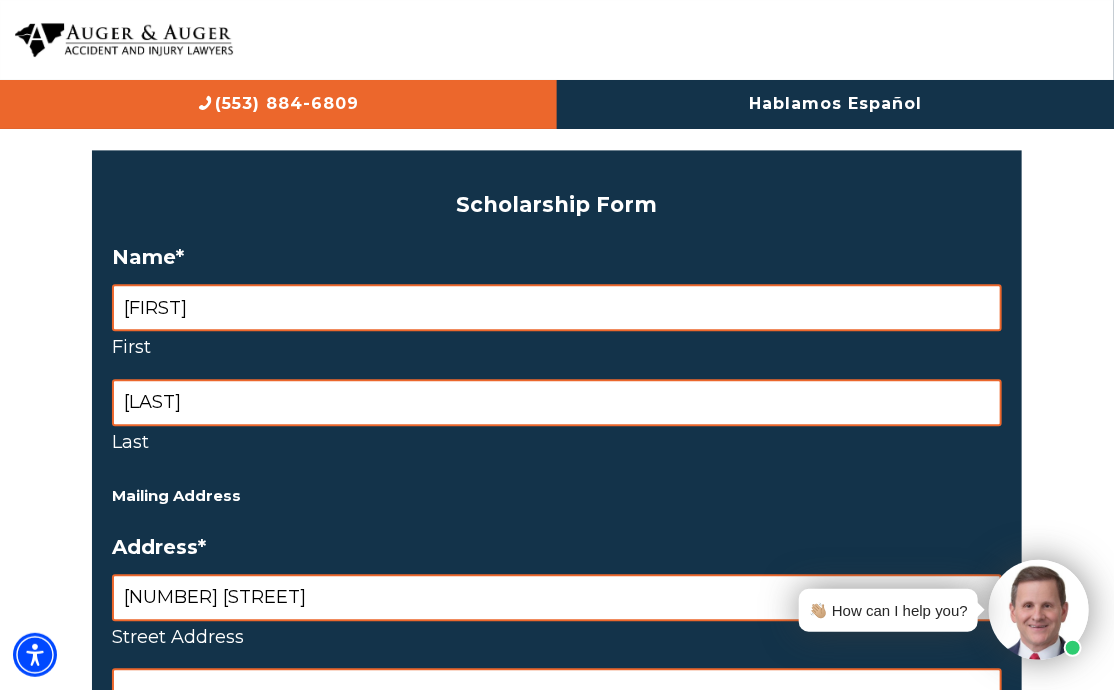 scroll, scrollTop: 1567, scrollLeft: 0, axis: vertical 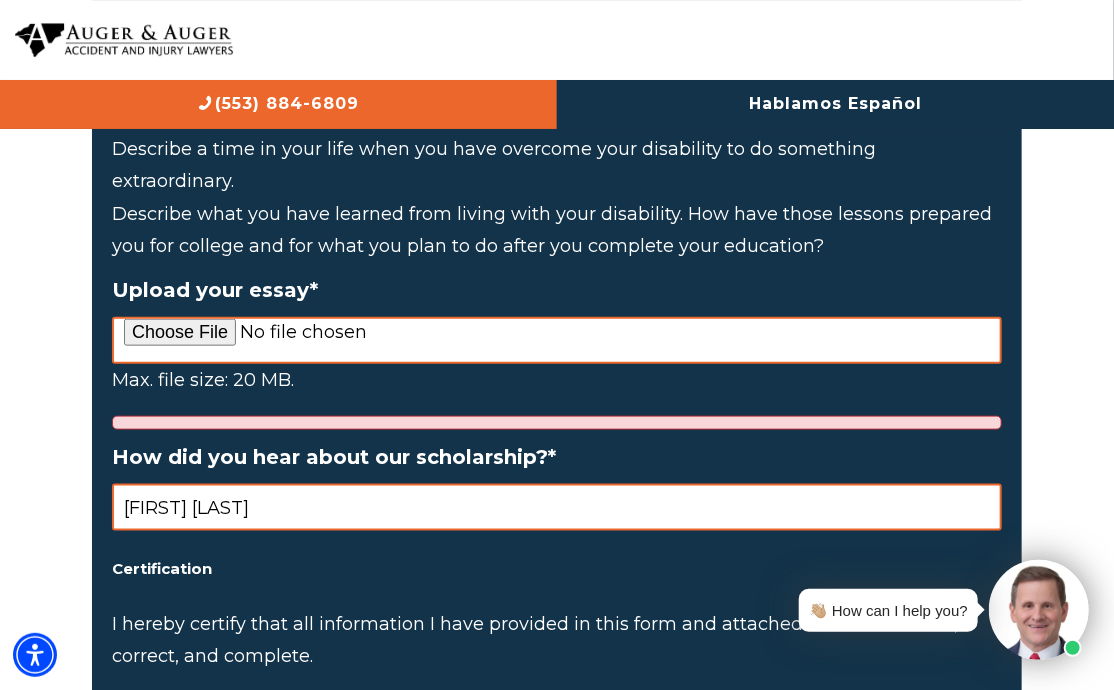 click on "Upload your essay *" at bounding box center (557, 340) 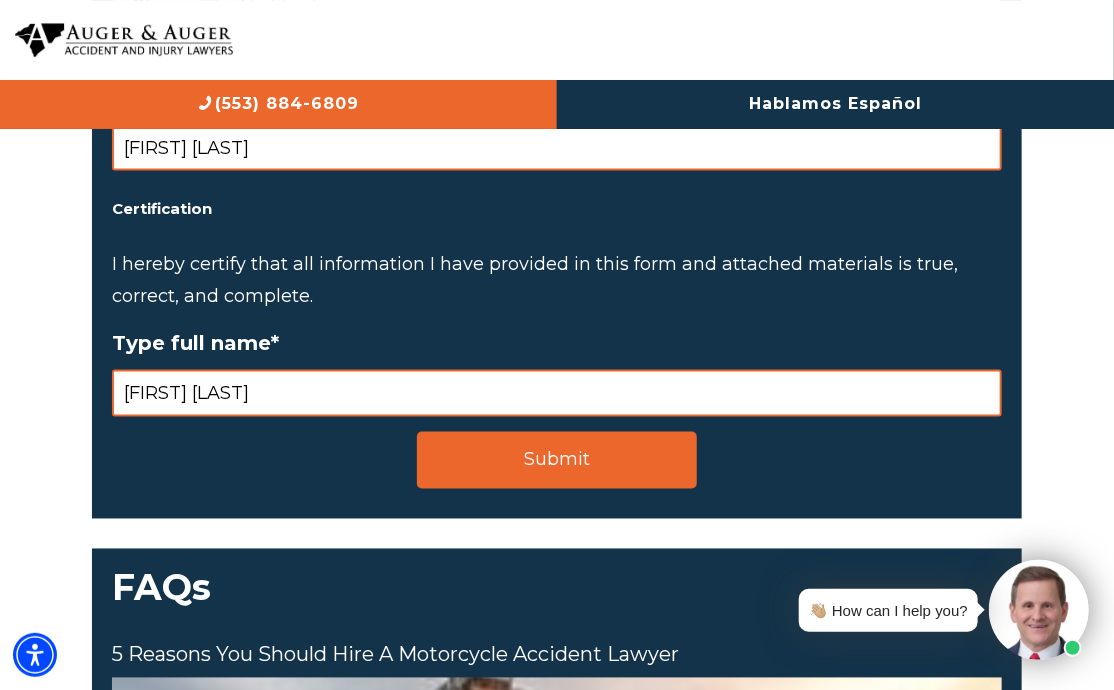 scroll, scrollTop: 3769, scrollLeft: 0, axis: vertical 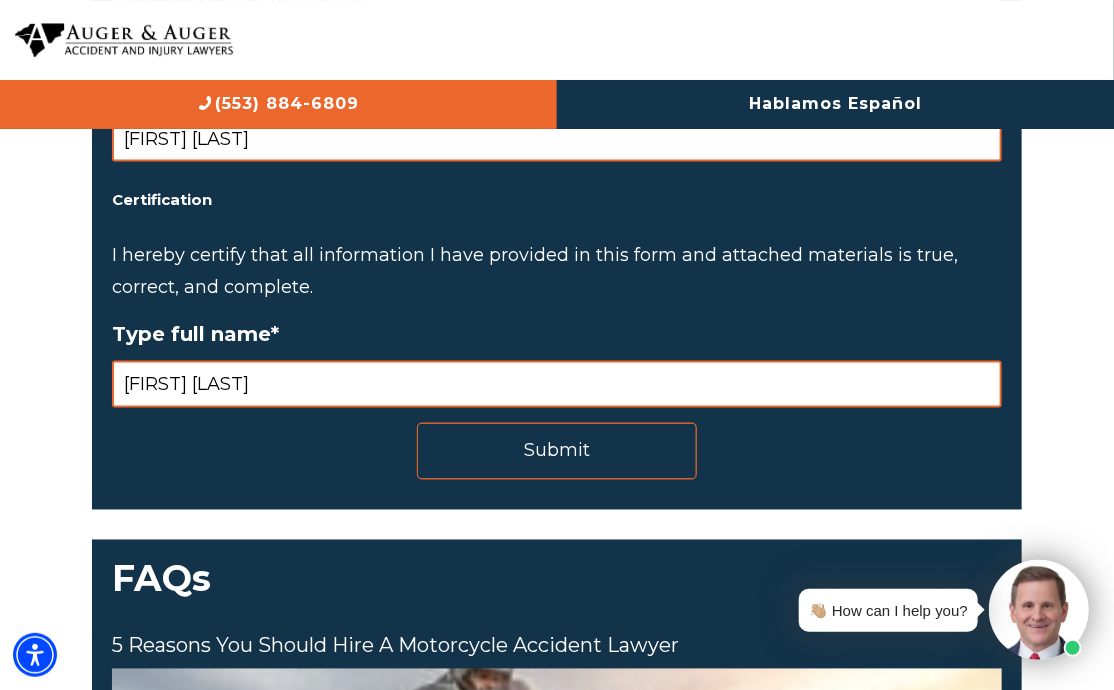 click on "Submit" at bounding box center [557, 451] 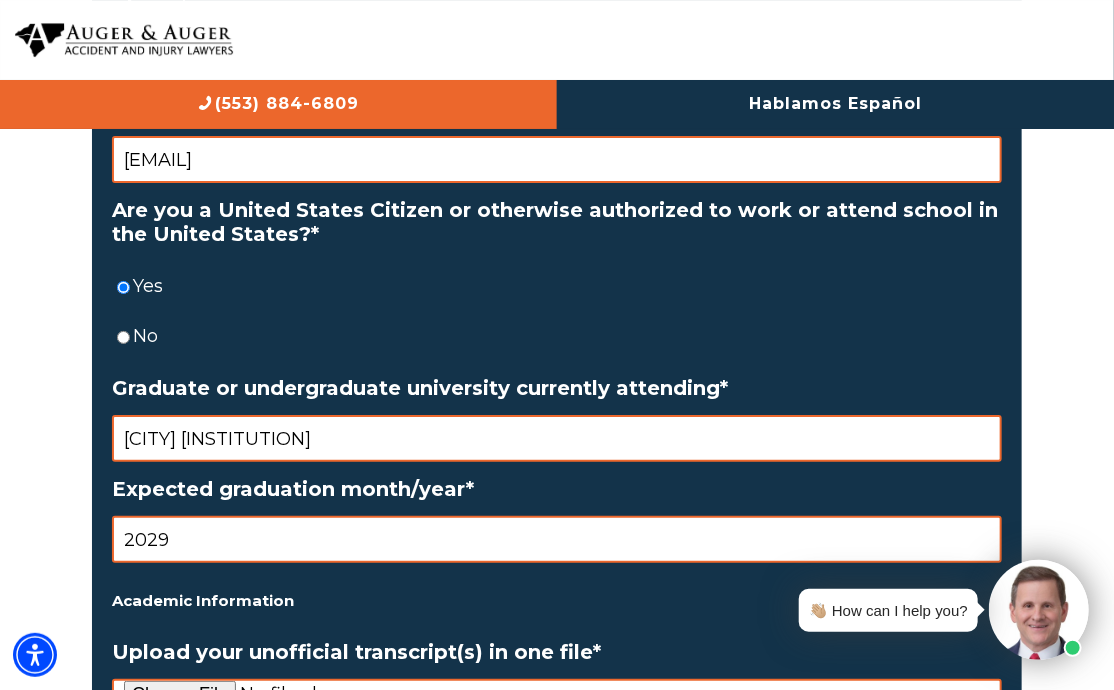 scroll, scrollTop: 2741, scrollLeft: 0, axis: vertical 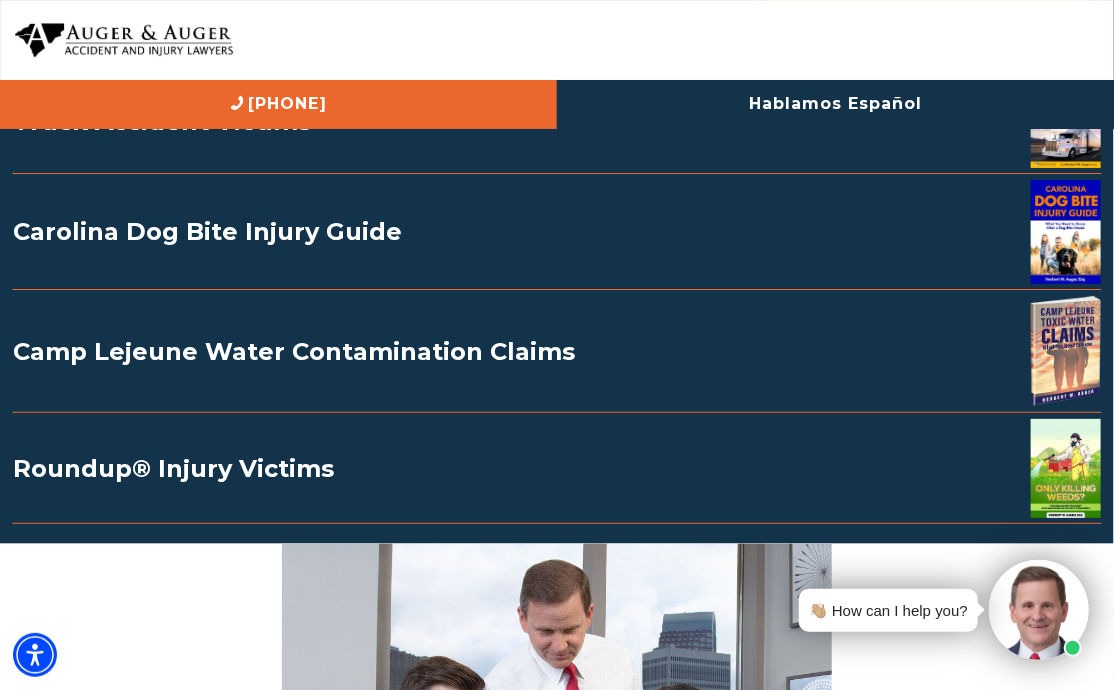 click on "Camp Lejeune Water Contamination Claims" at bounding box center (557, 351) 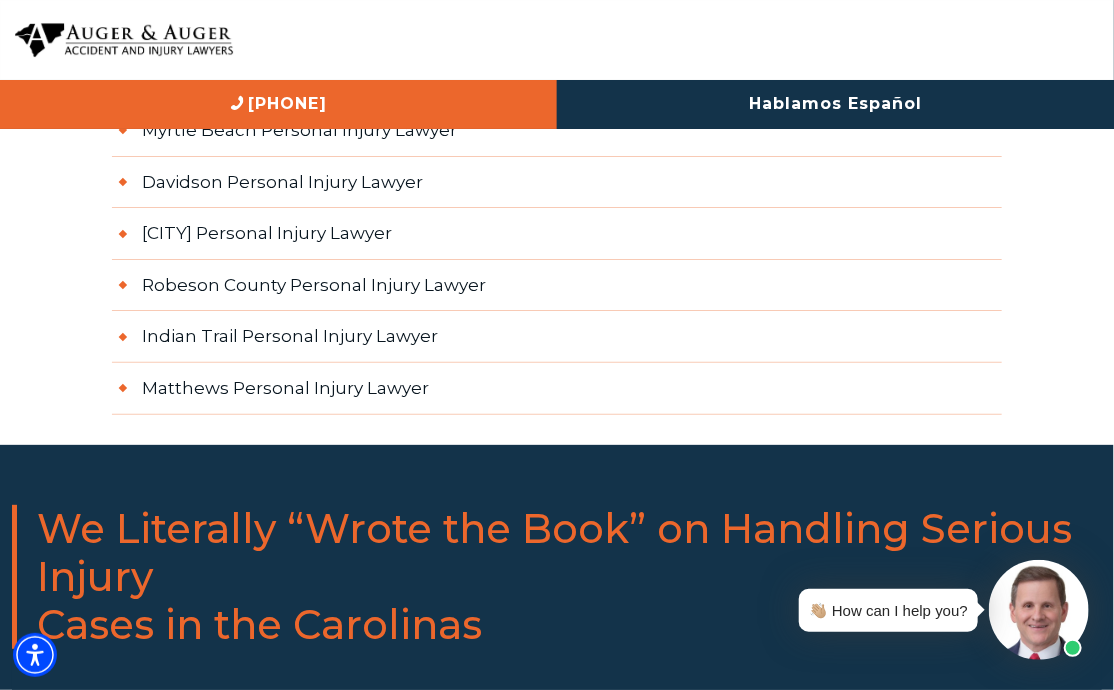 scroll, scrollTop: 5598, scrollLeft: 0, axis: vertical 